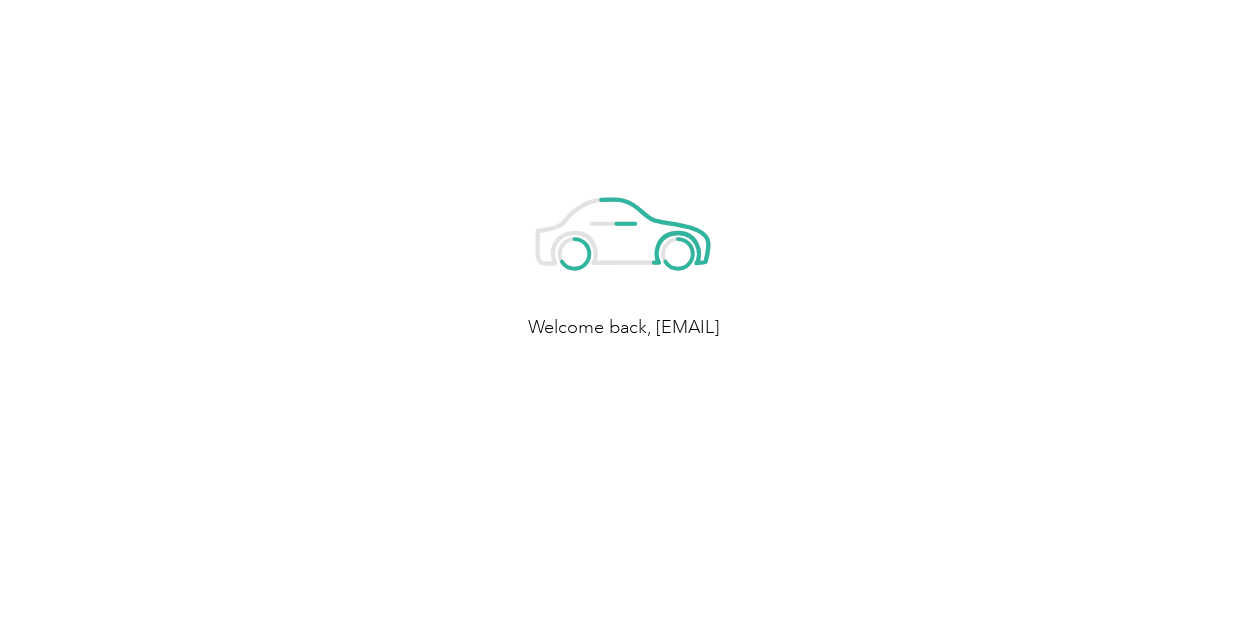 scroll, scrollTop: 0, scrollLeft: 0, axis: both 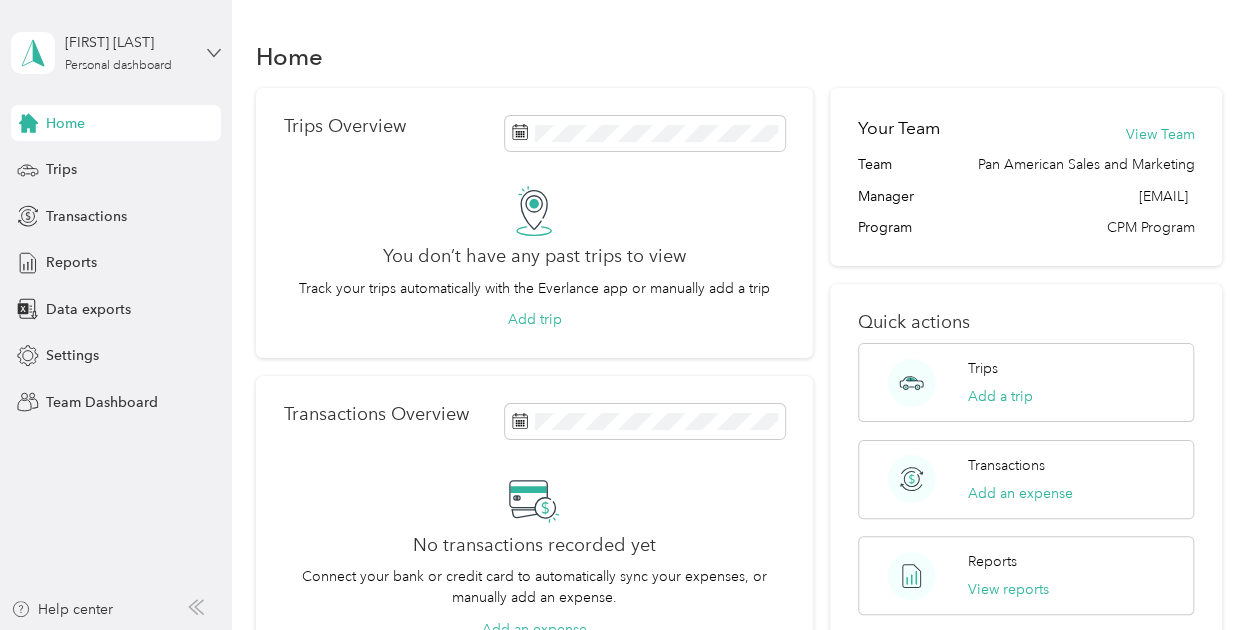 click 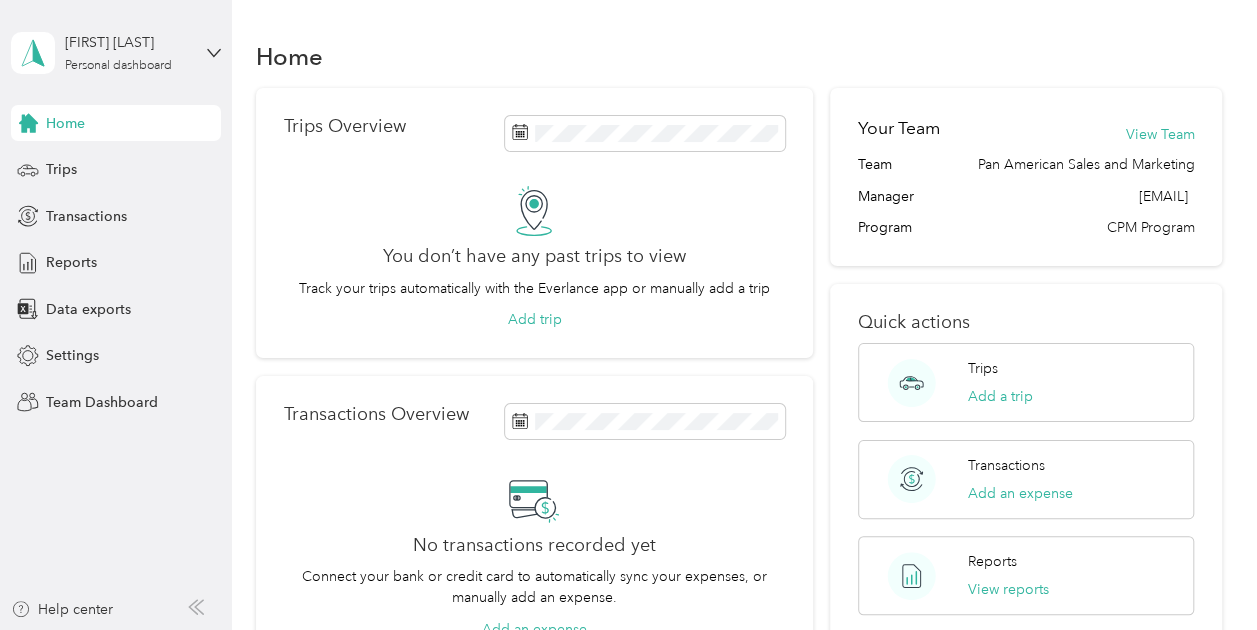 click on "Team dashboard" at bounding box center (82, 164) 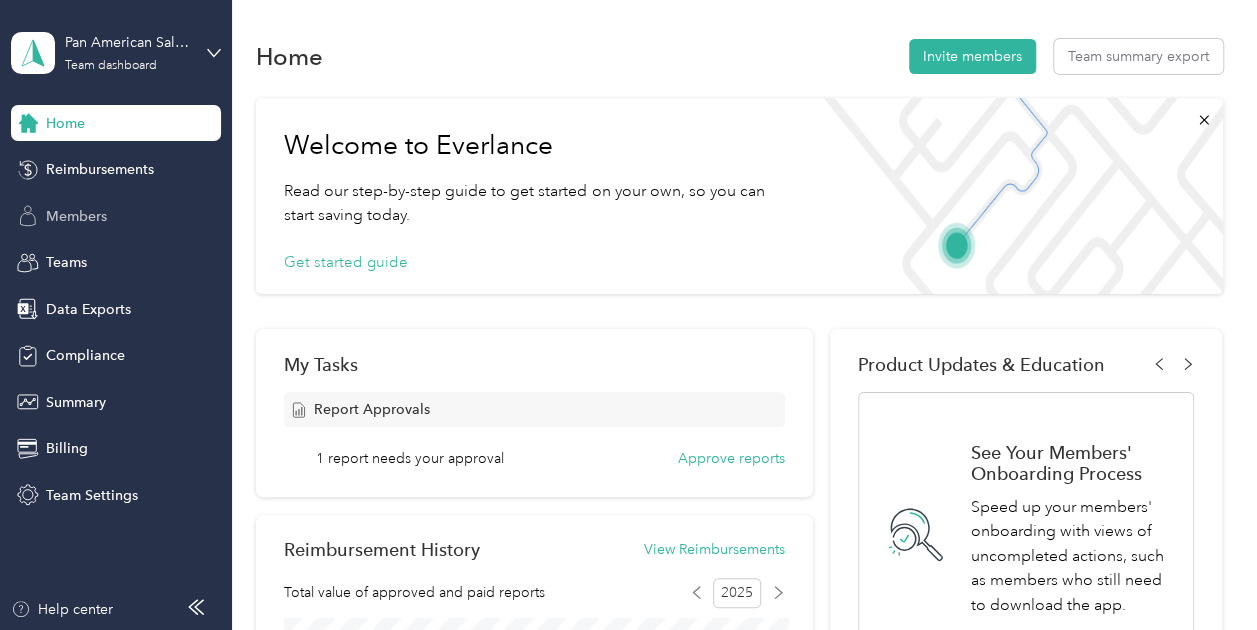 click on "Members" at bounding box center (76, 216) 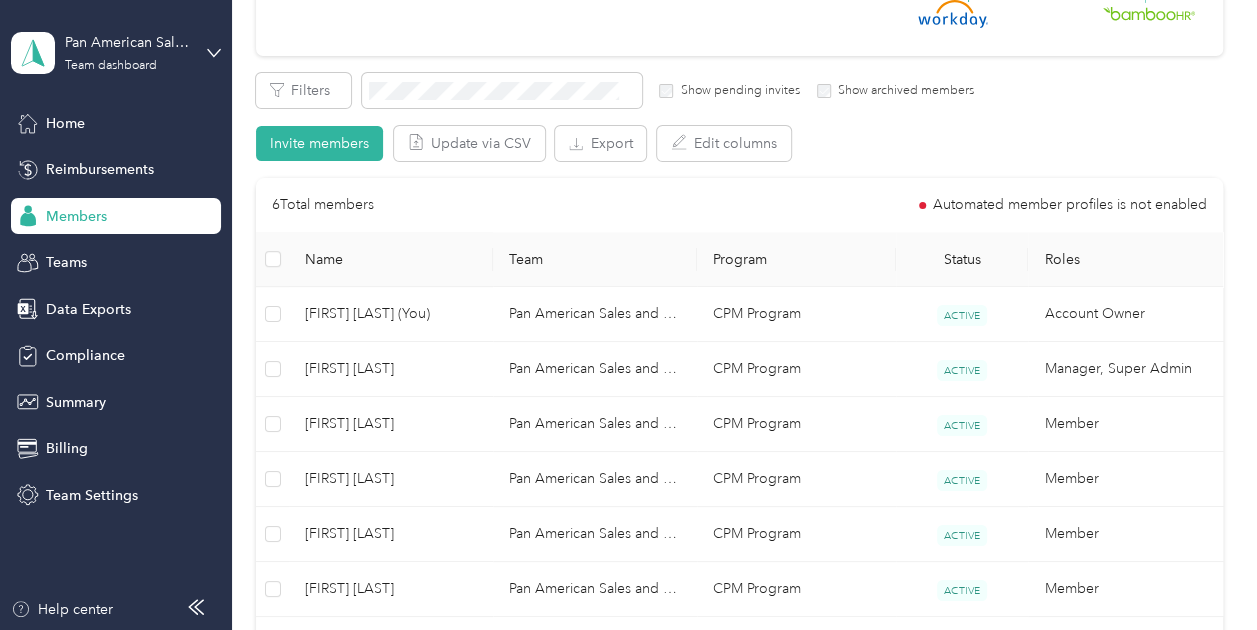 scroll, scrollTop: 400, scrollLeft: 0, axis: vertical 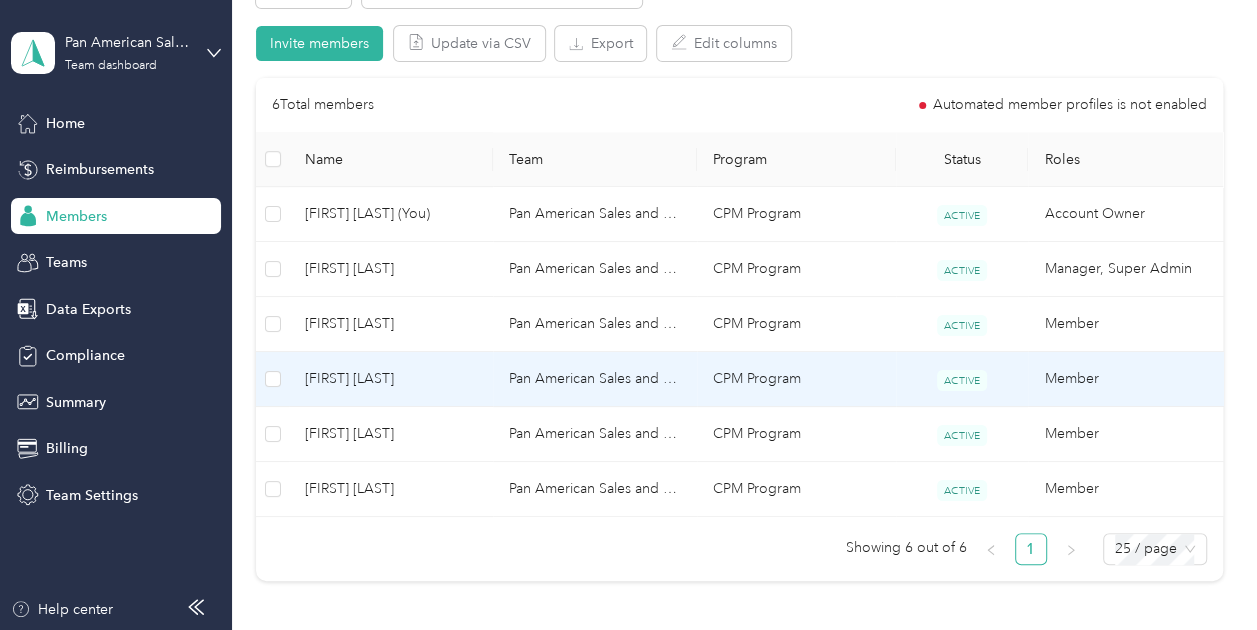 click on "[FIRST] [LAST]" at bounding box center (391, 379) 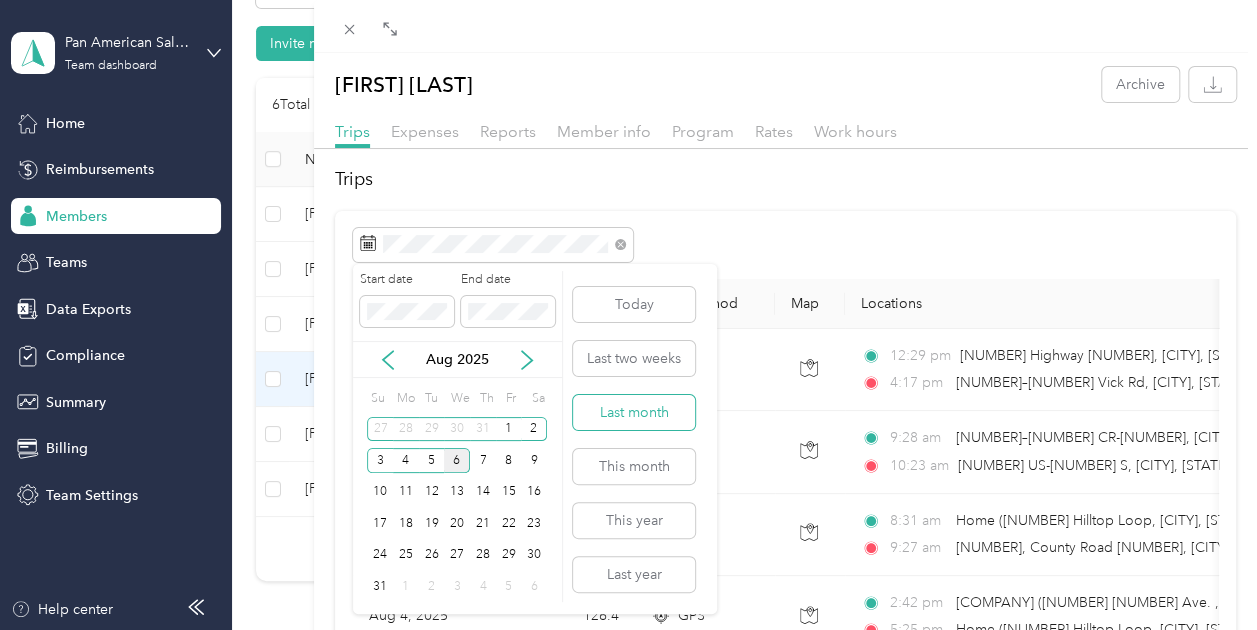 click on "Last month" at bounding box center [634, 412] 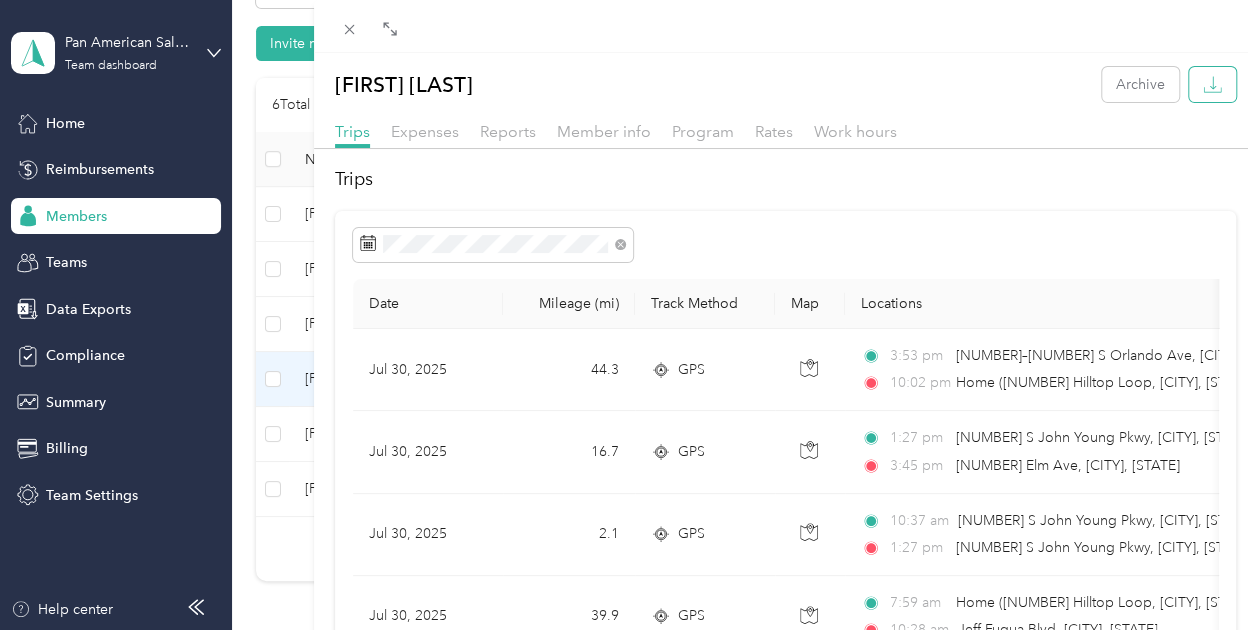 click 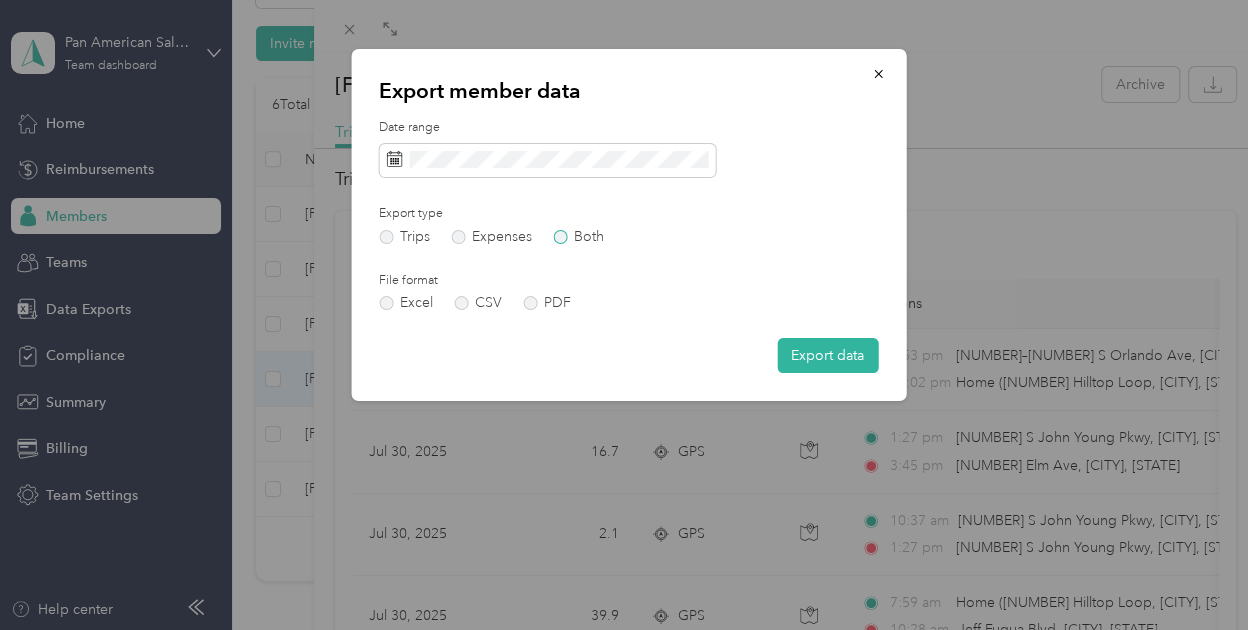 click on "Both" at bounding box center (578, 237) 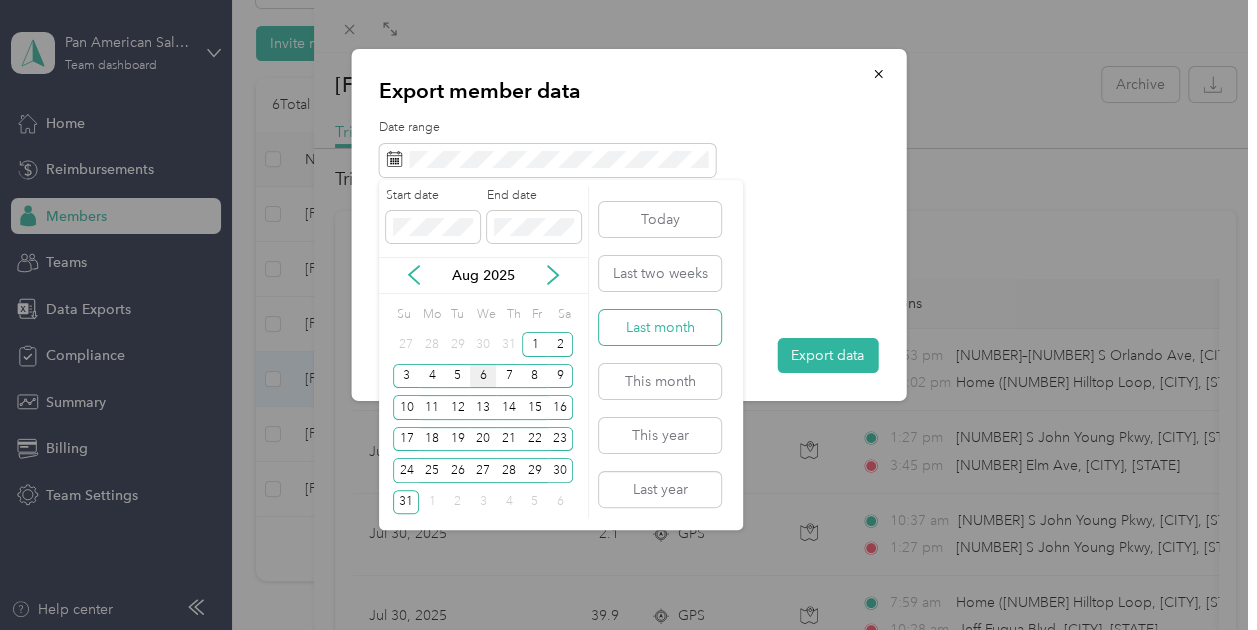 click on "Last month" at bounding box center (660, 327) 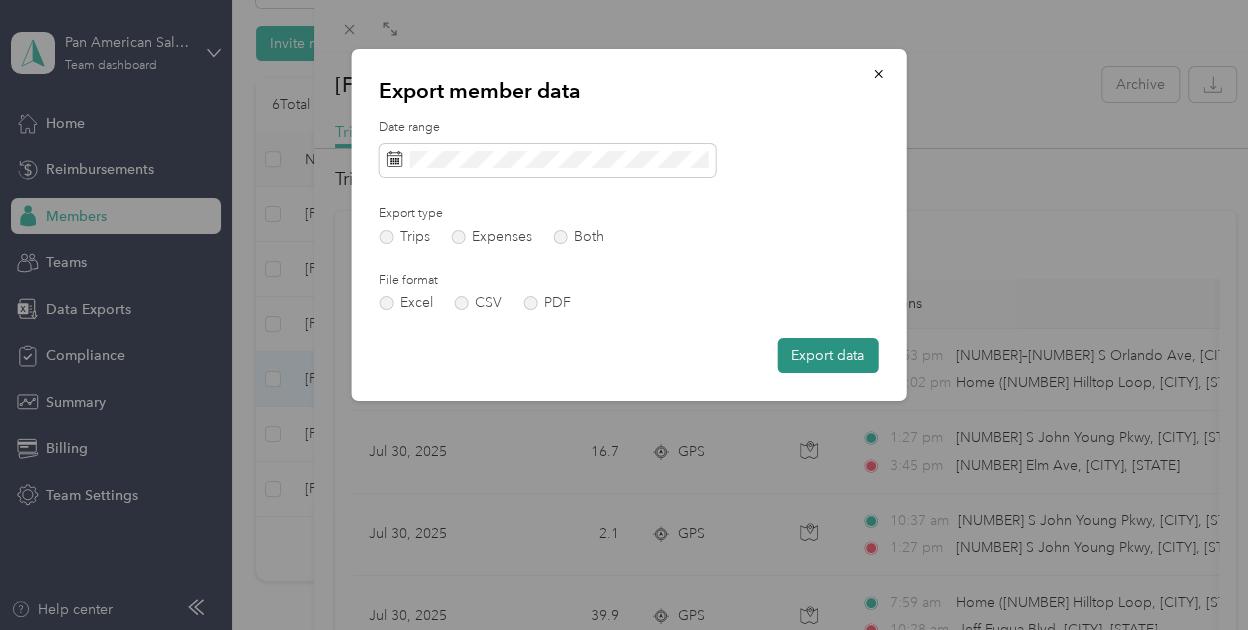 click on "Export data" at bounding box center [827, 355] 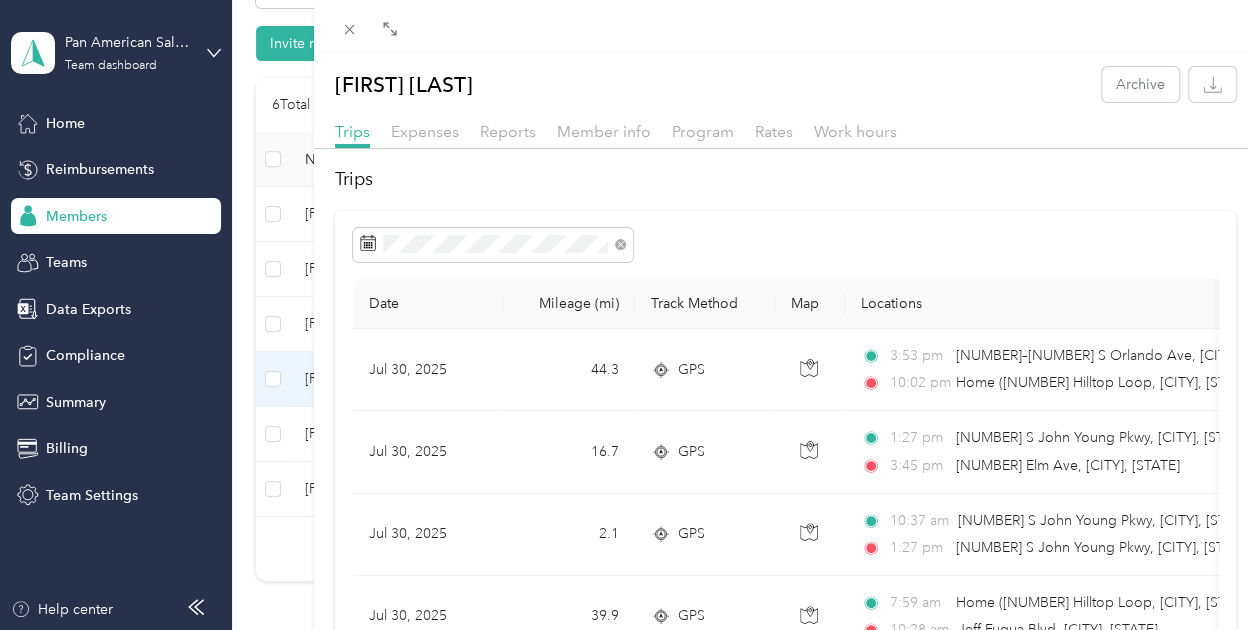 scroll, scrollTop: 400, scrollLeft: 0, axis: vertical 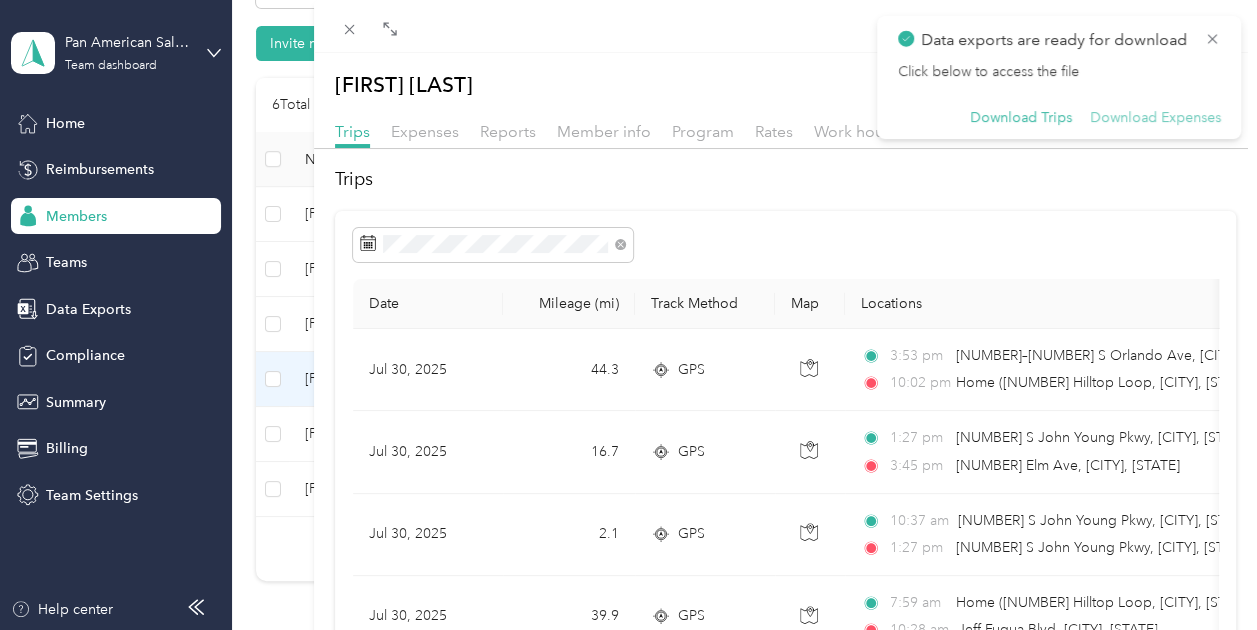 click on "Download Expenses" at bounding box center [1155, 118] 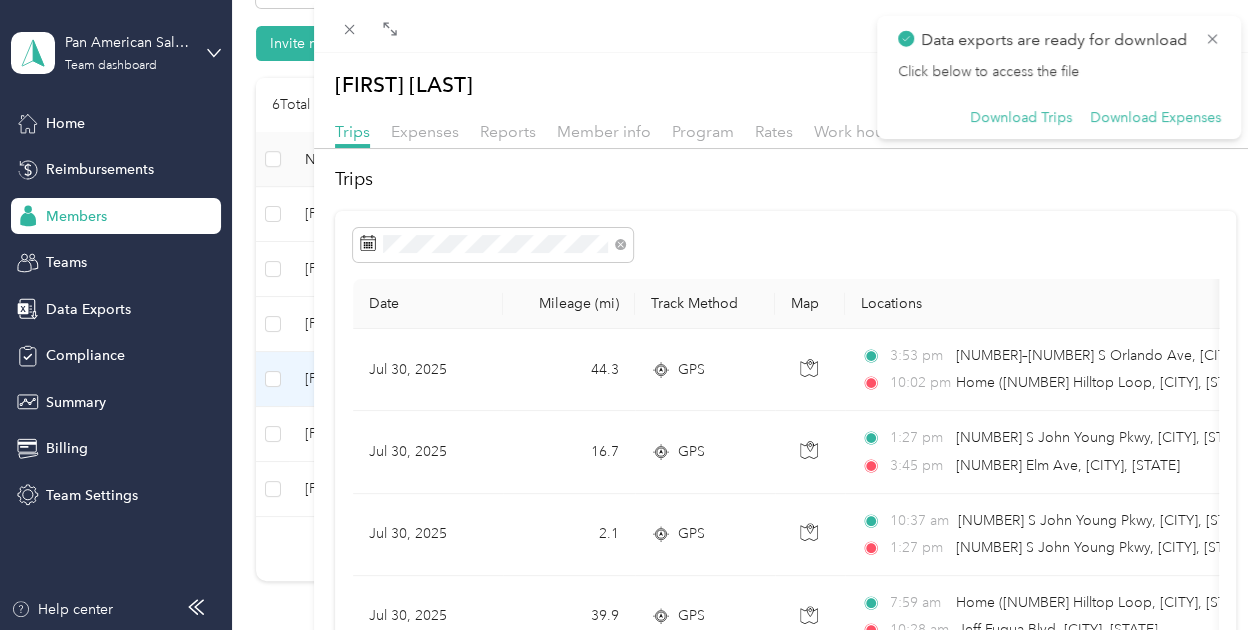 click at bounding box center [785, 26] 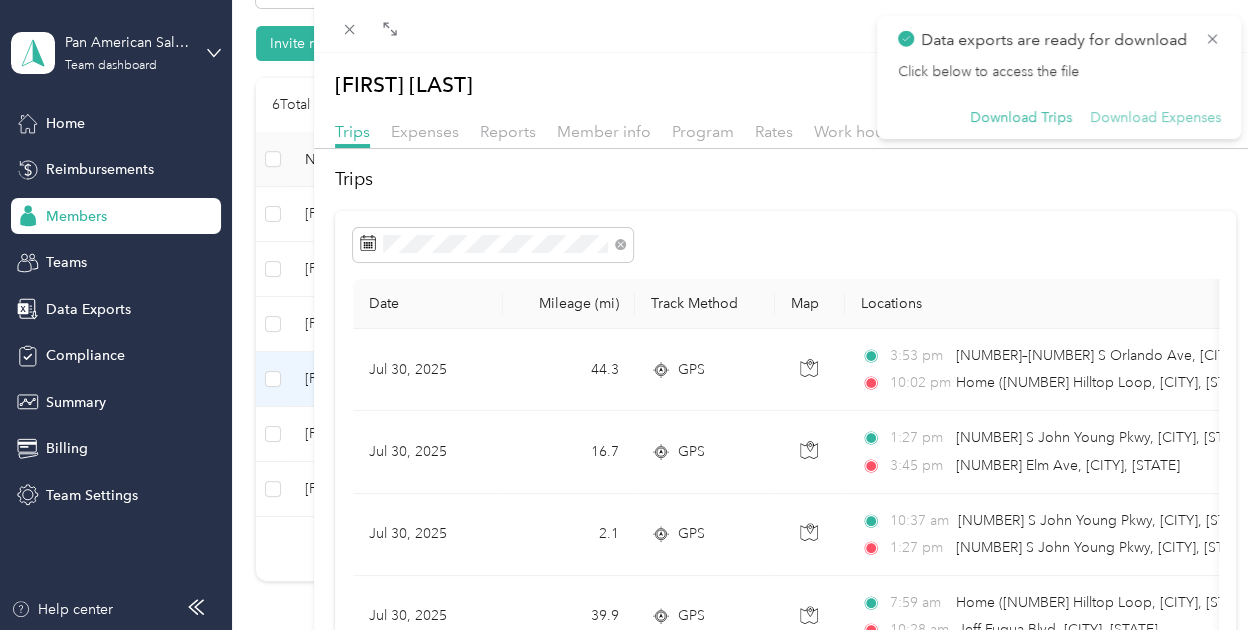 click on "Download Expenses" at bounding box center (1155, 118) 